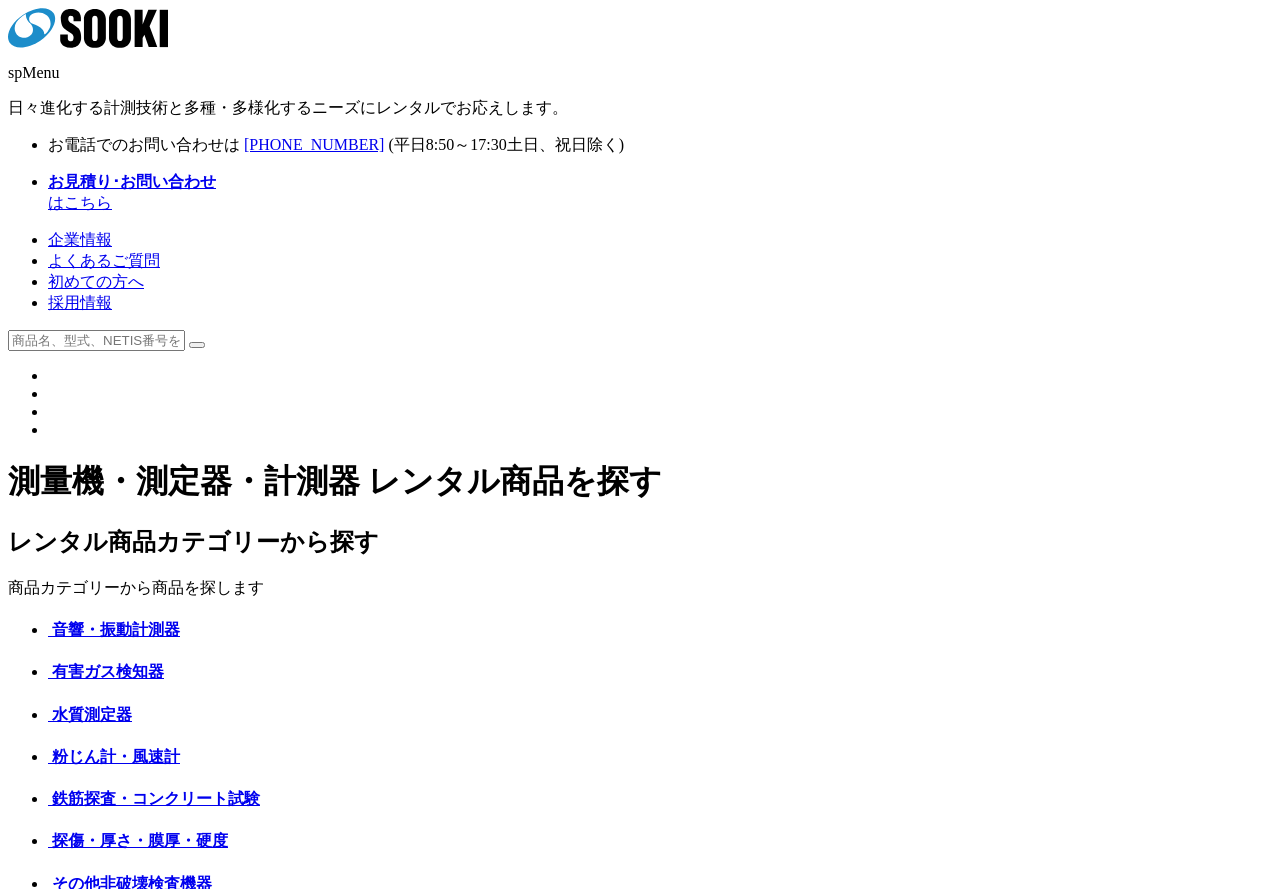 scroll, scrollTop: 0, scrollLeft: 0, axis: both 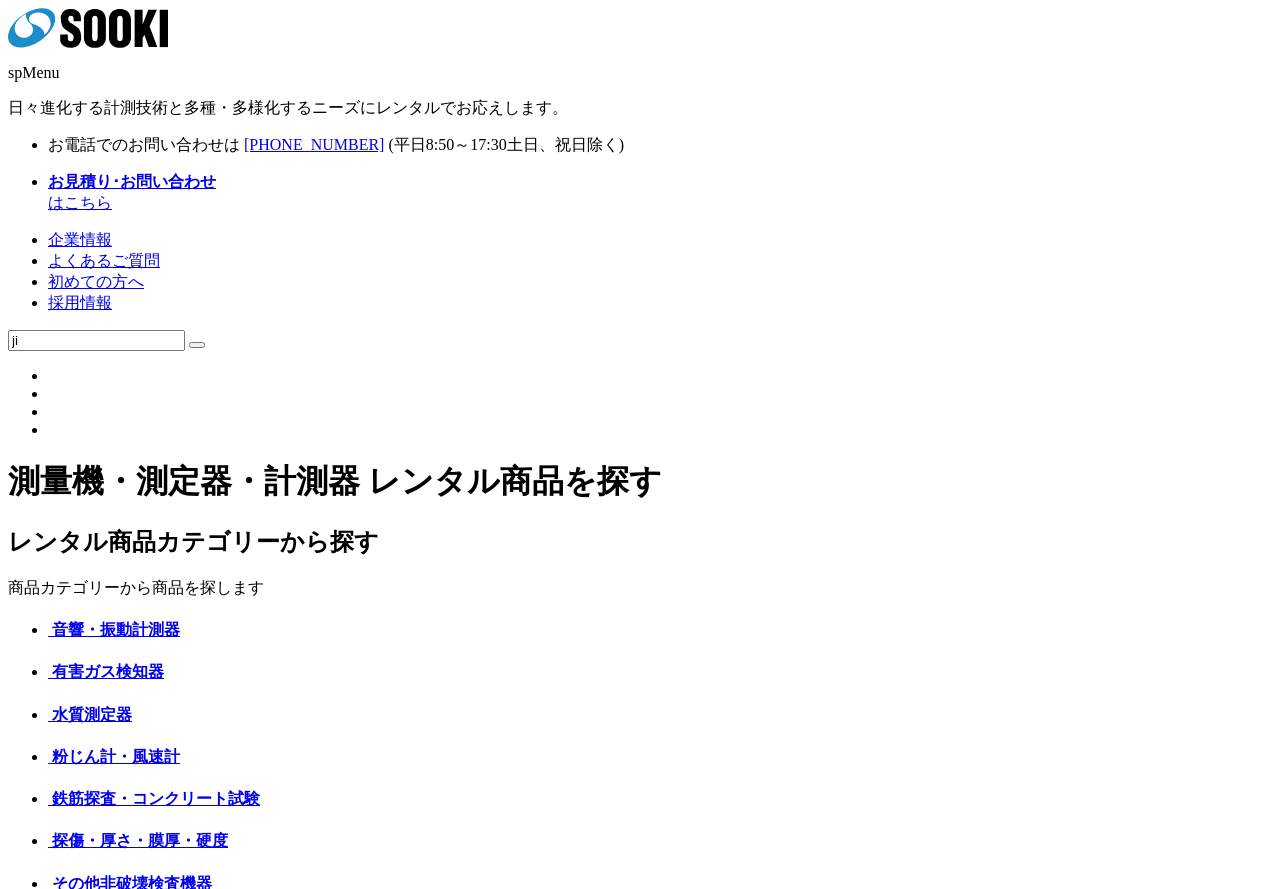 type on "j" 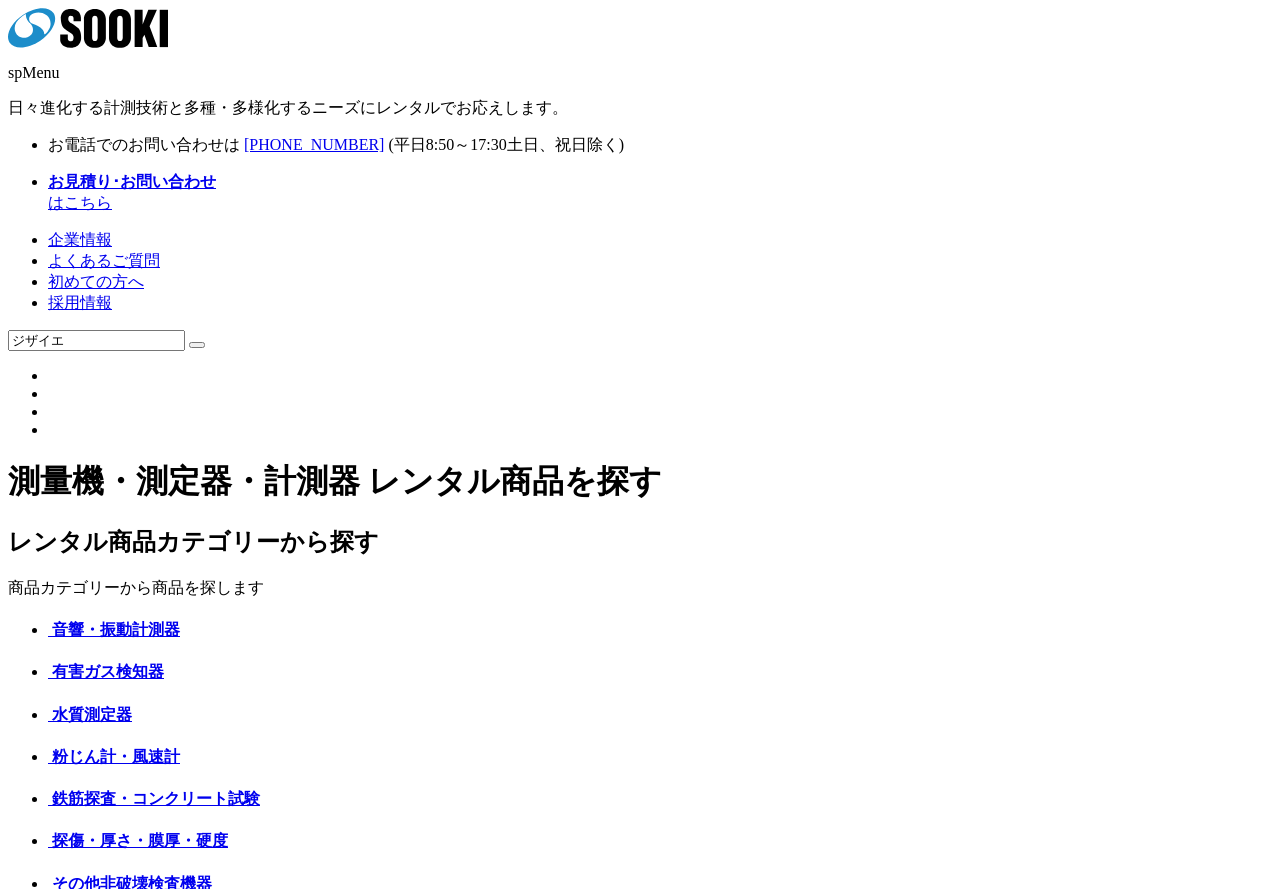 type on "ジザイエ" 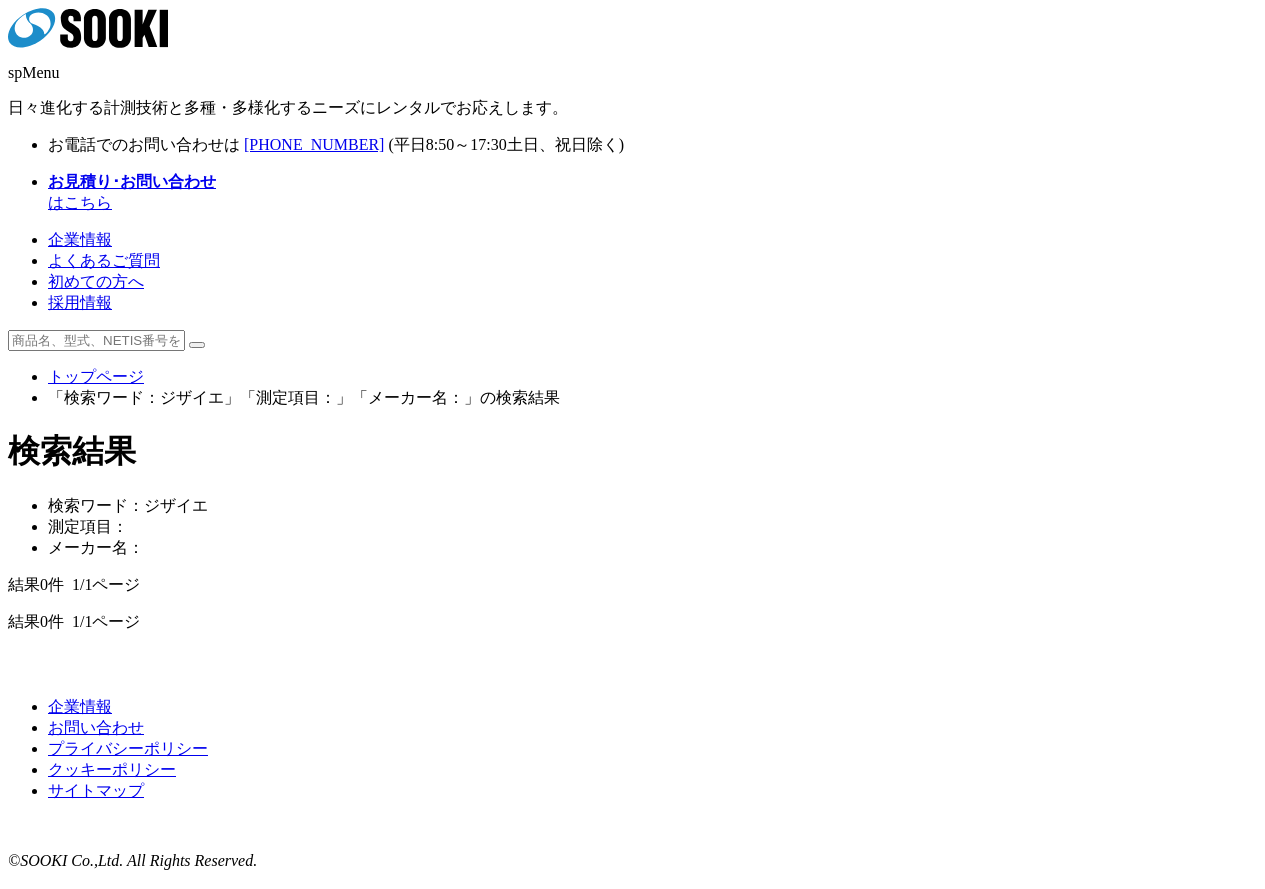 scroll, scrollTop: 0, scrollLeft: 0, axis: both 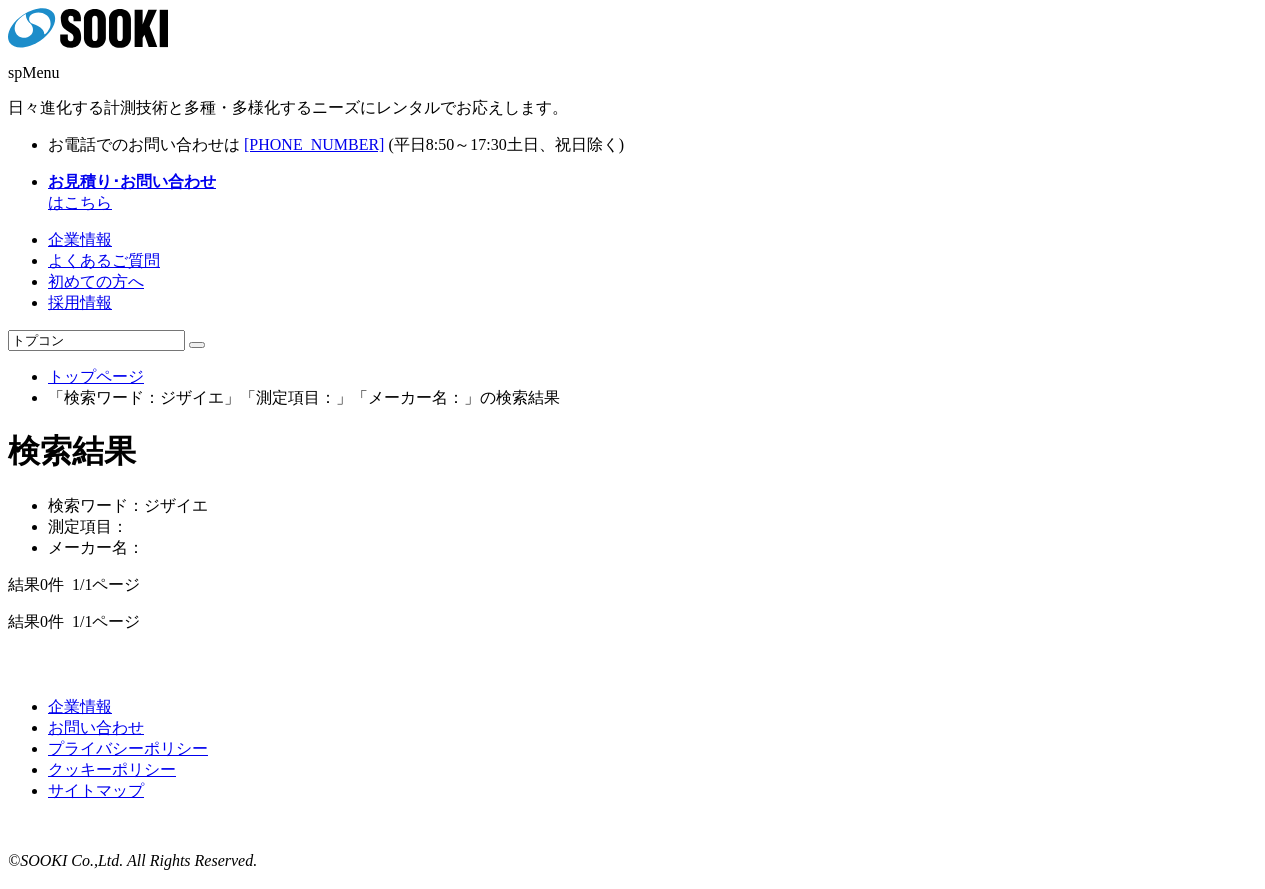type on "トプコン" 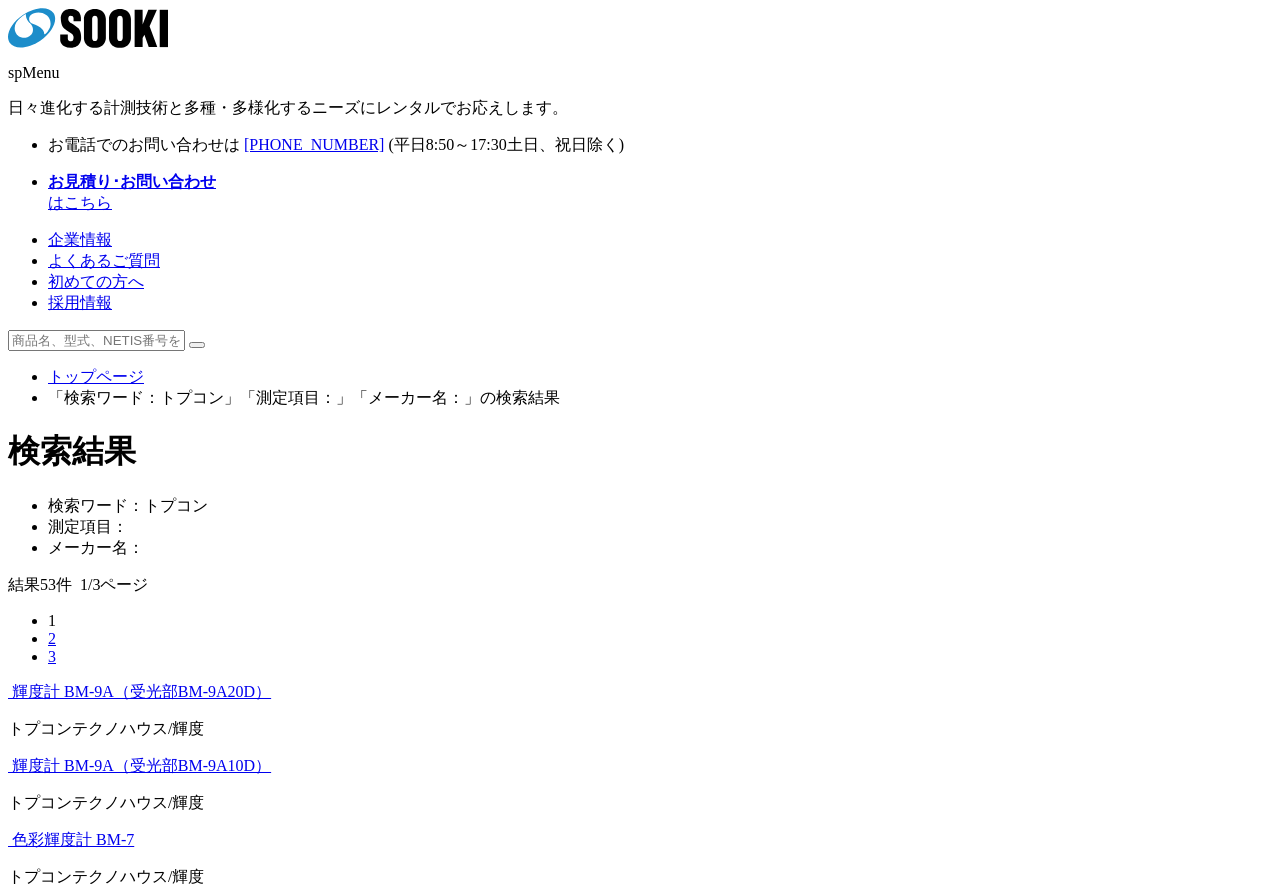 scroll, scrollTop: 0, scrollLeft: 0, axis: both 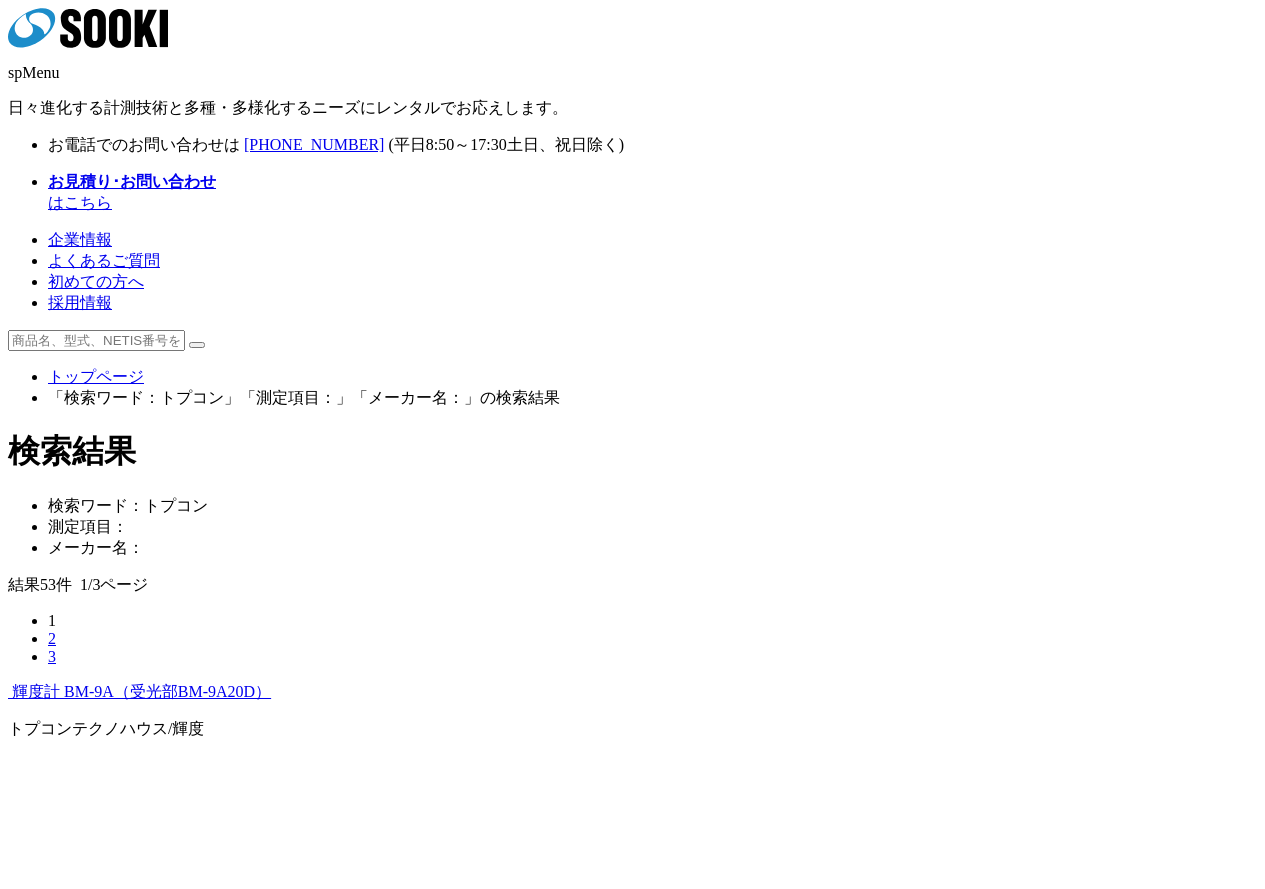 click on "トップページ" at bounding box center [96, 376] 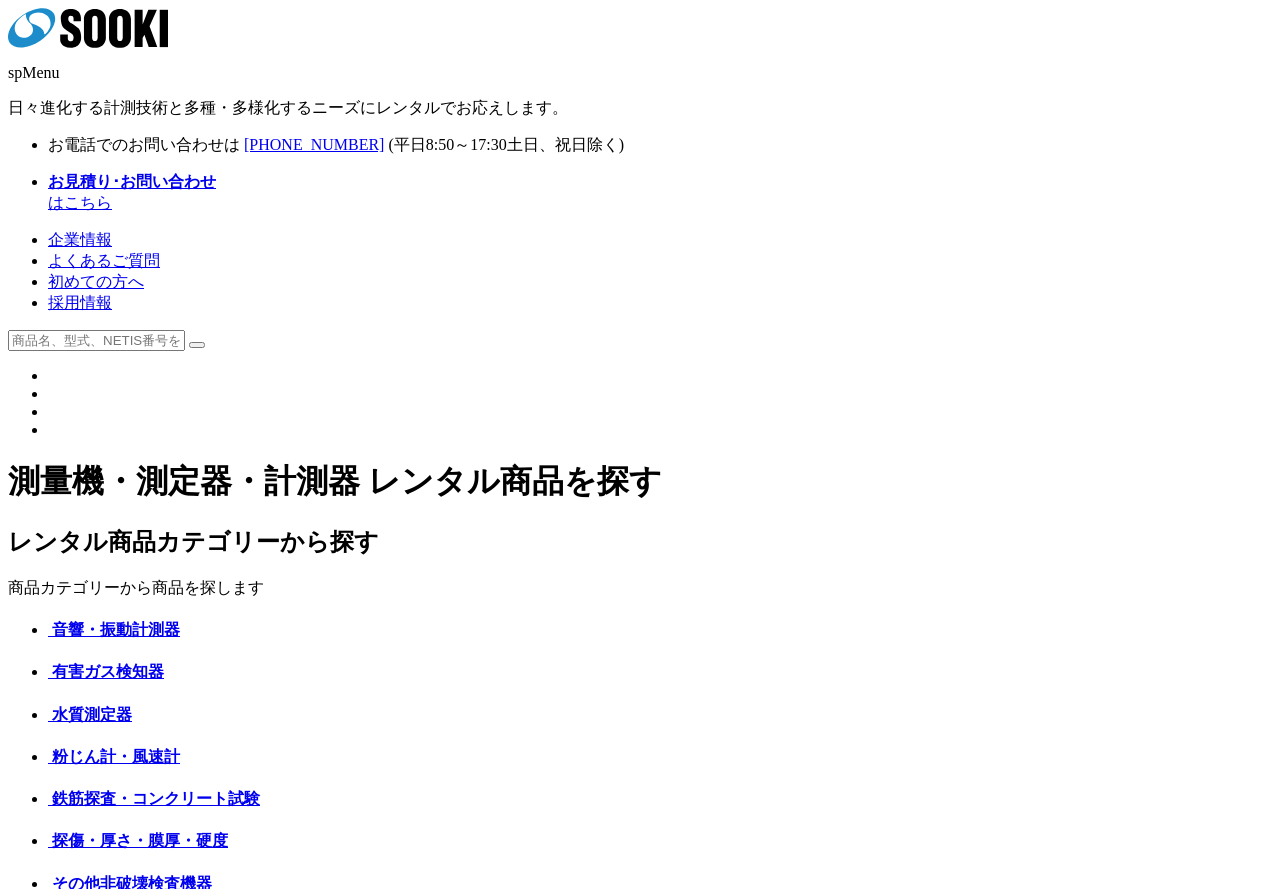scroll, scrollTop: 500, scrollLeft: 0, axis: vertical 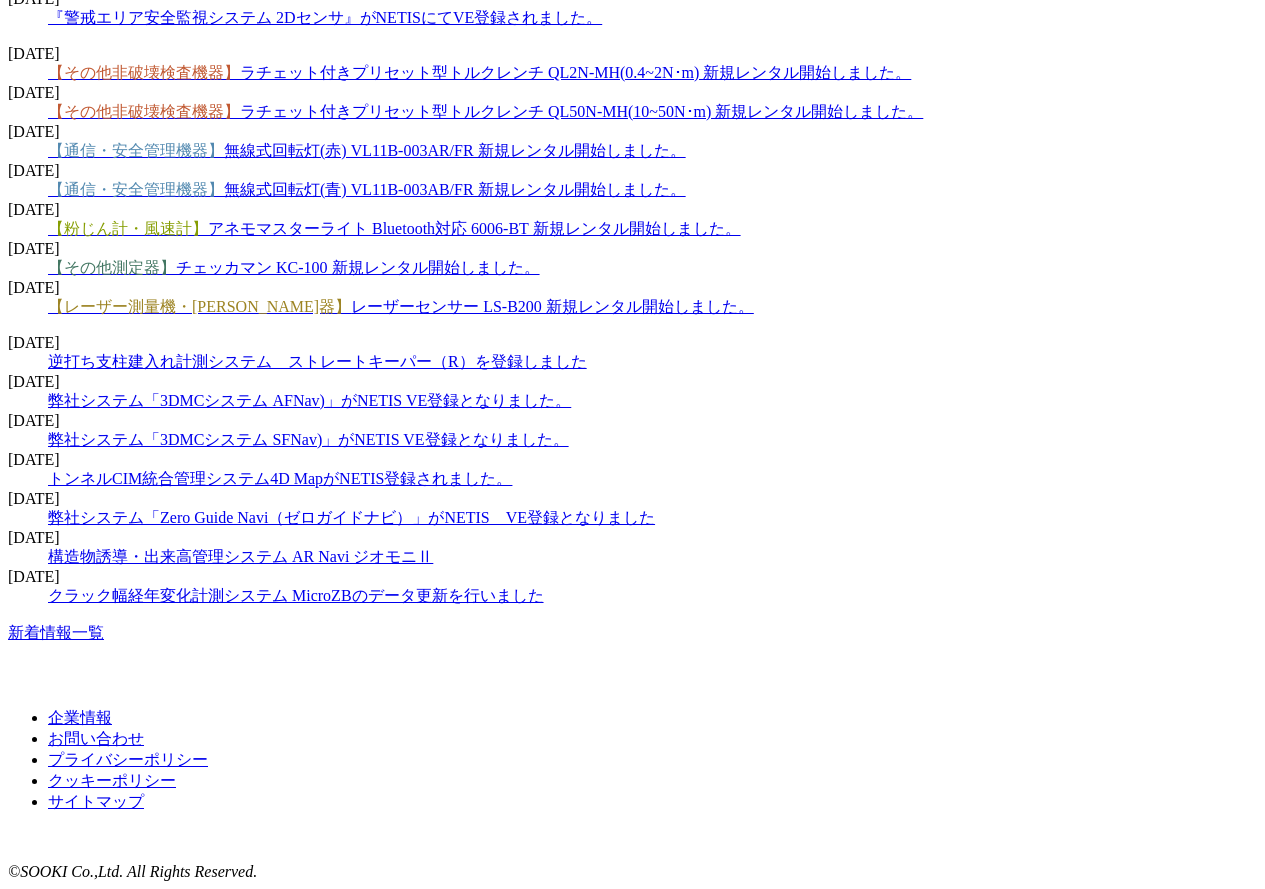 click on "【その他非破壊検査機器】 ラチェット付きプリセット型トルクレンチ QL50N-MH(10~50N･m) 新規レンタル開始しました。" at bounding box center [485, -428] 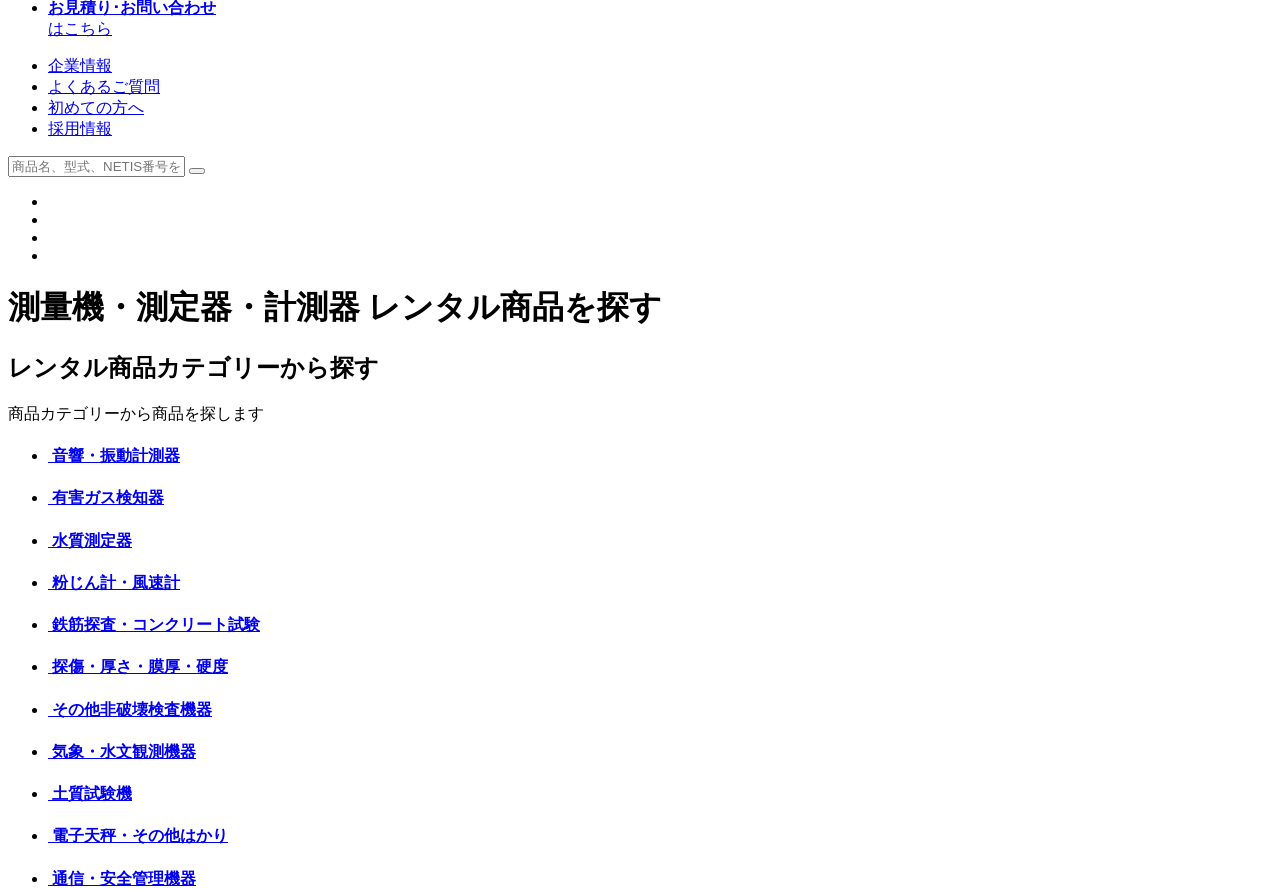 scroll, scrollTop: 0, scrollLeft: 0, axis: both 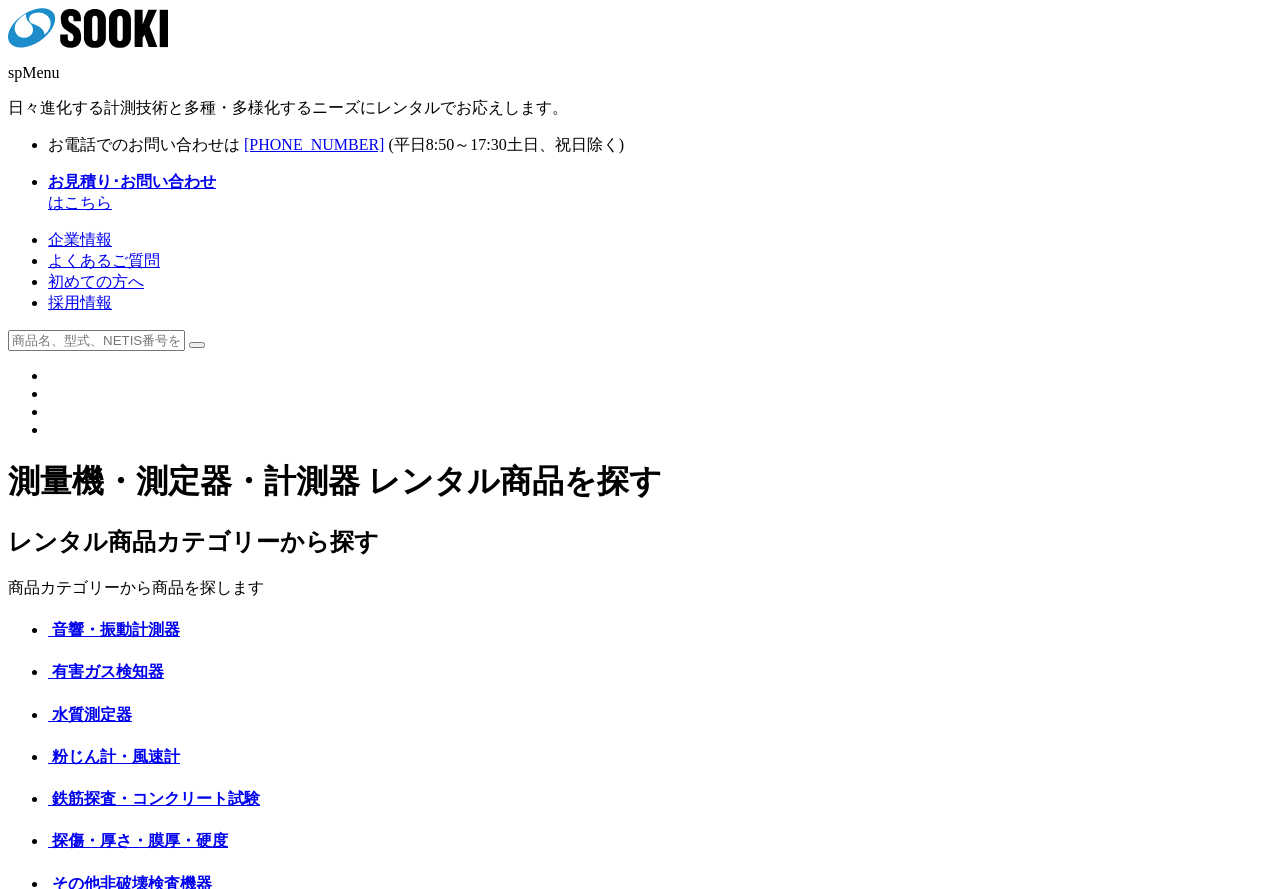 click at bounding box center [96, 340] 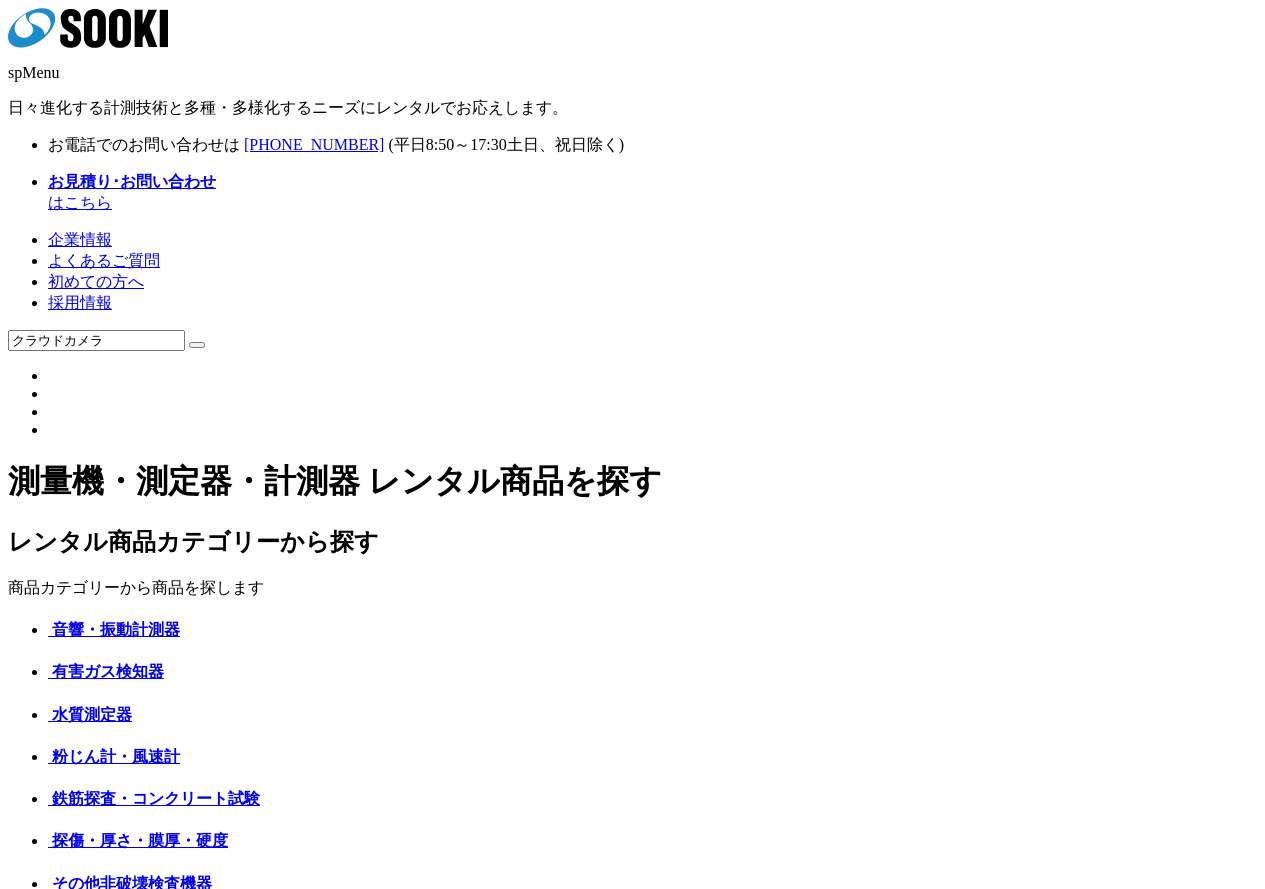 type on "クラウドカメラ" 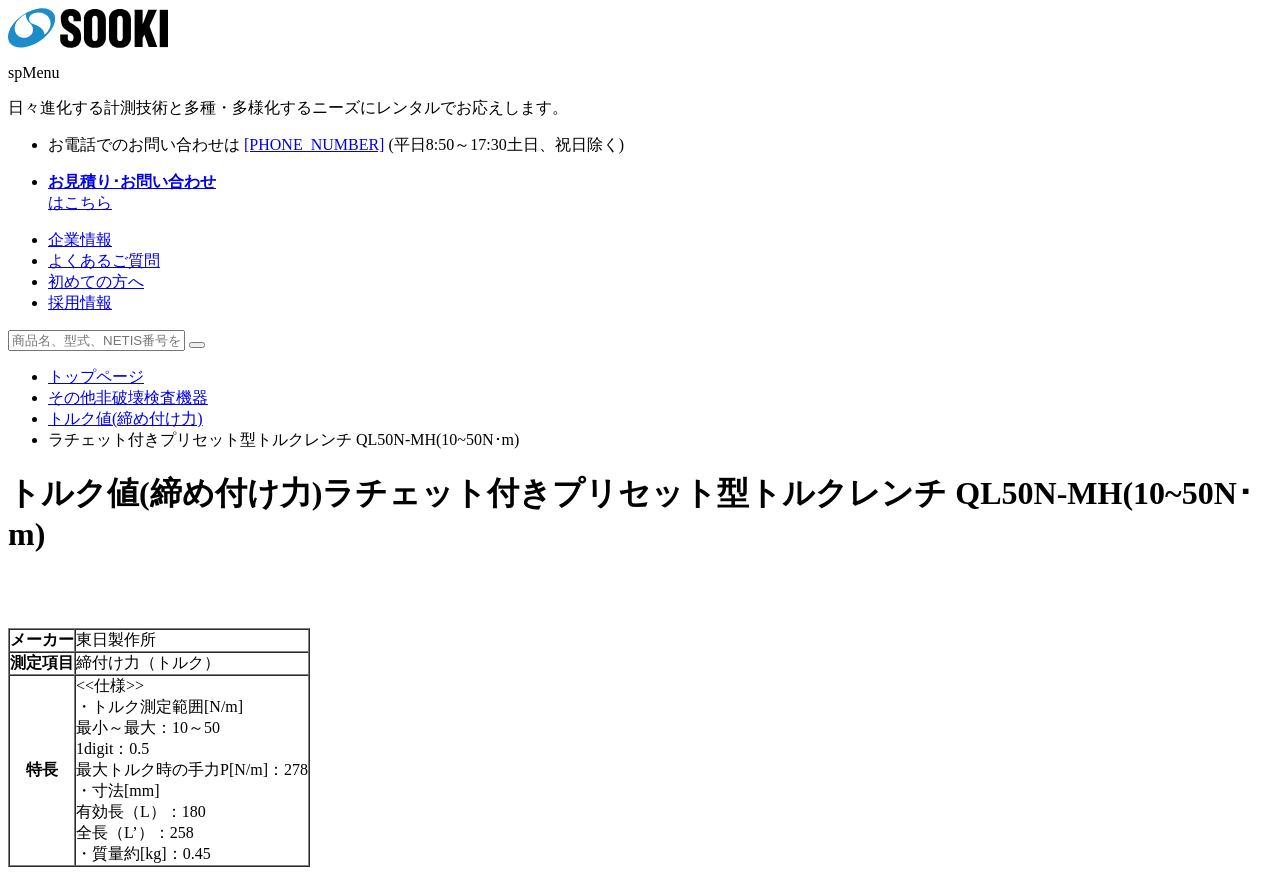 scroll, scrollTop: 0, scrollLeft: 0, axis: both 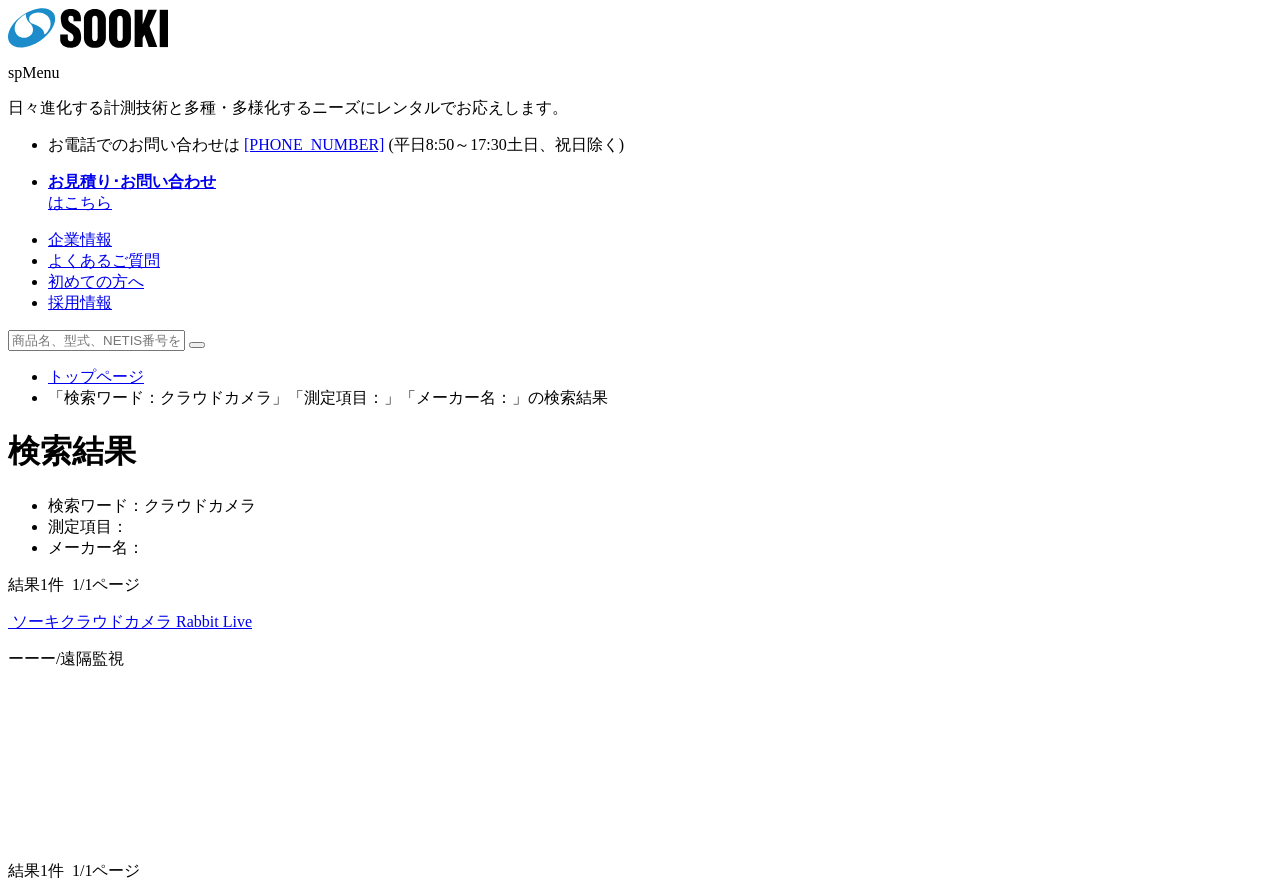 click at bounding box center [8, 627] 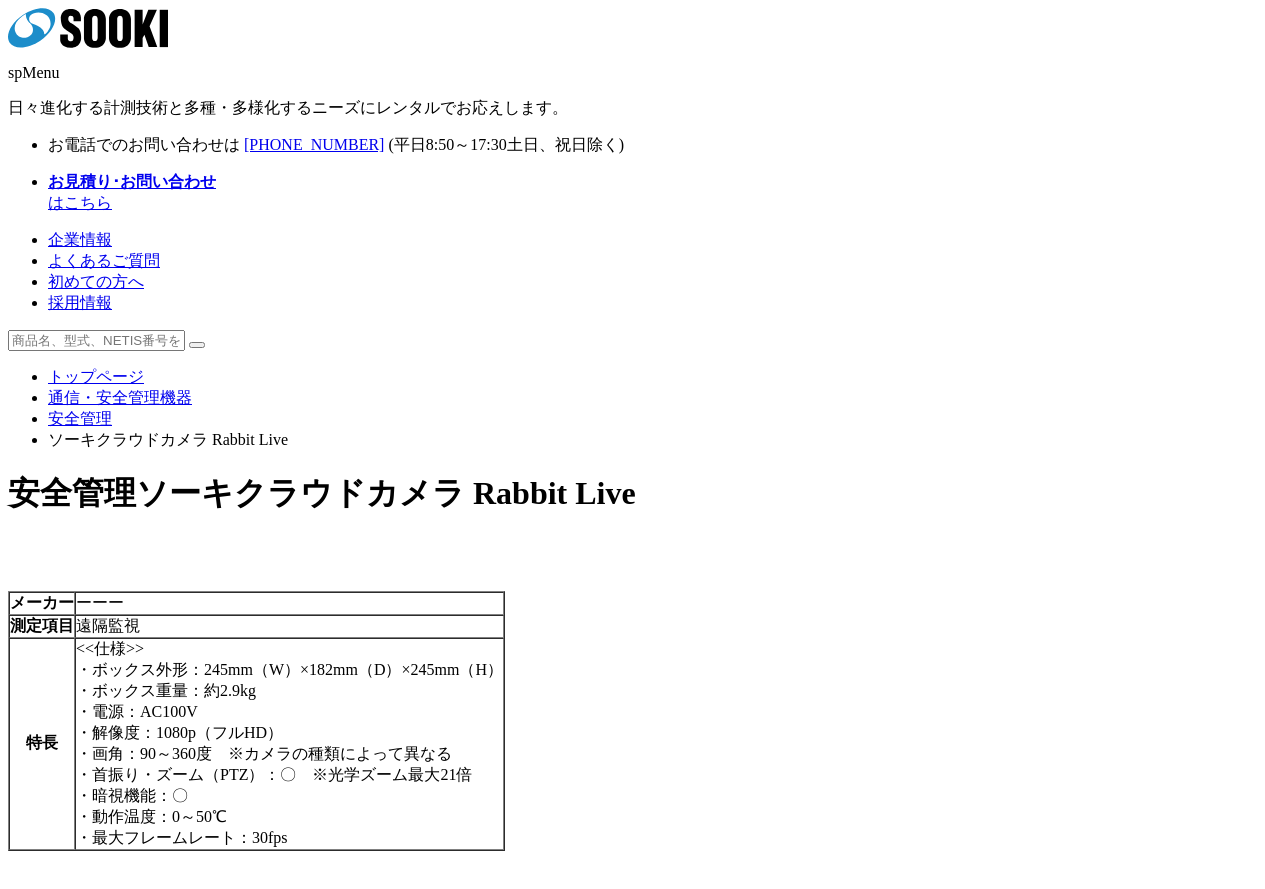 scroll, scrollTop: 0, scrollLeft: 0, axis: both 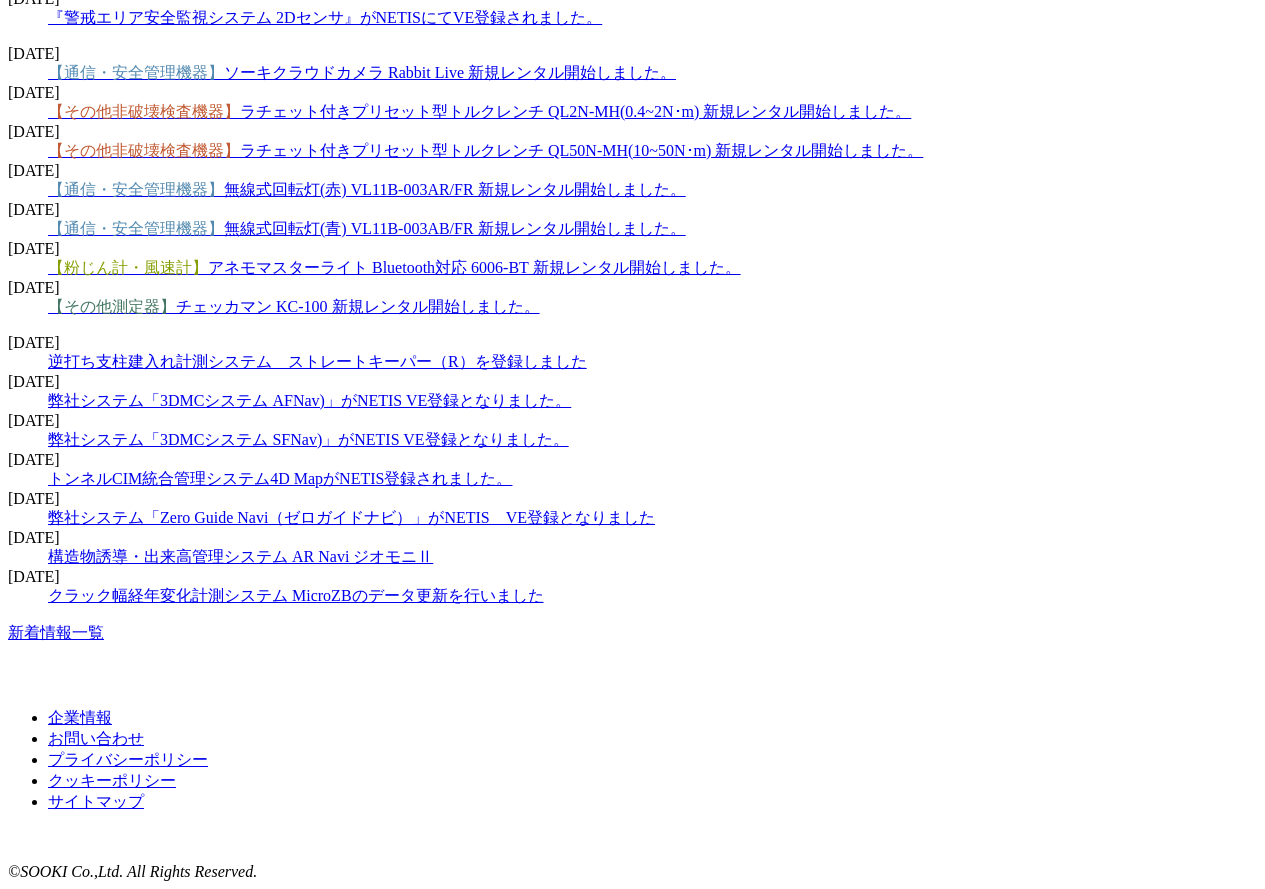 click on "【通信・安全管理機器】 ソーキクラウドカメラ Rabbit Live 新規レンタル開始しました。" at bounding box center (362, -428) 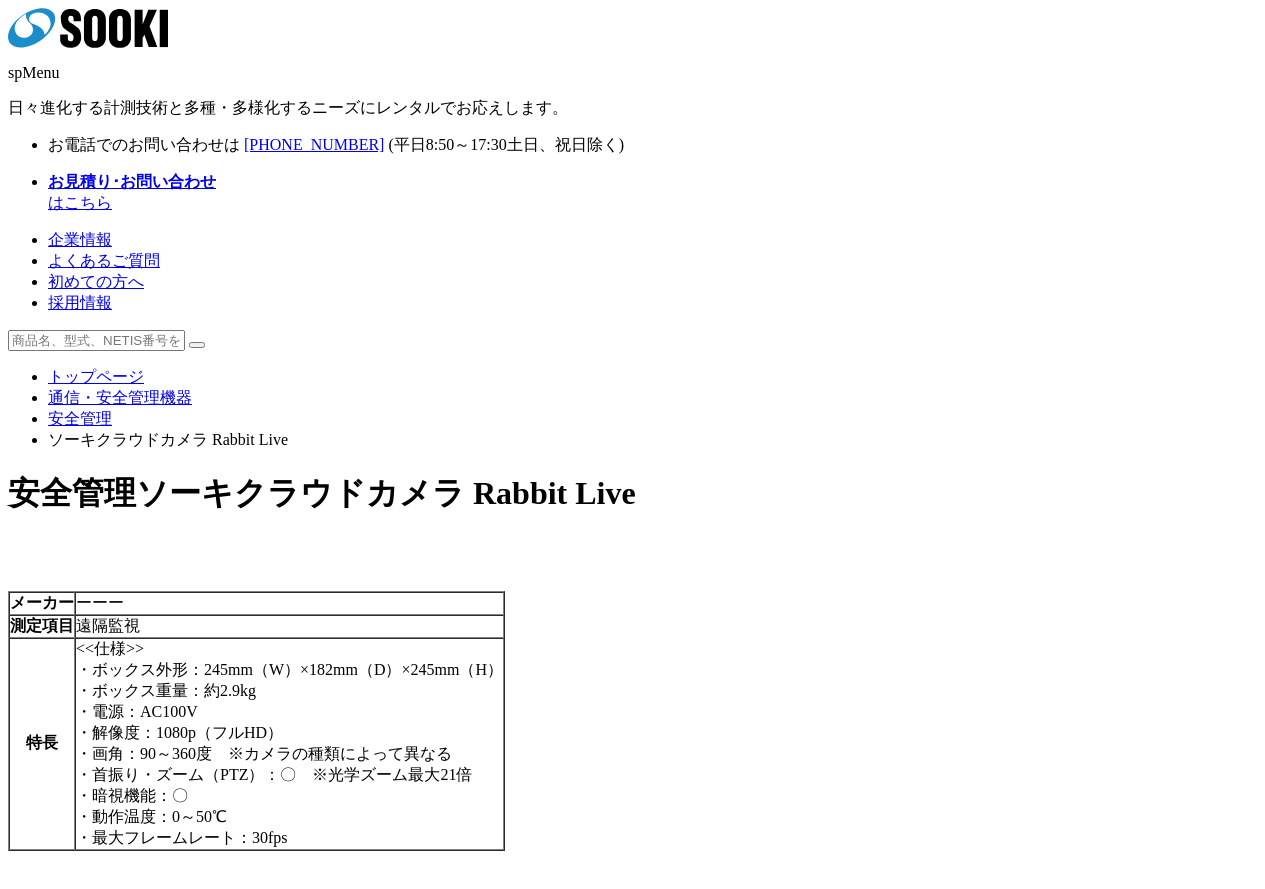 scroll, scrollTop: 0, scrollLeft: 0, axis: both 